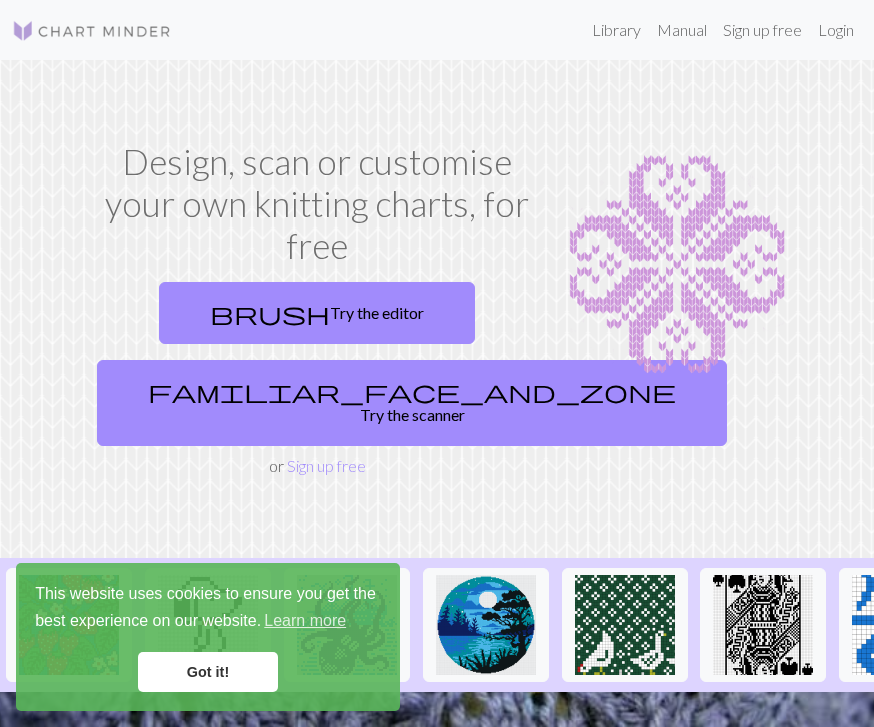 scroll, scrollTop: 0, scrollLeft: 0, axis: both 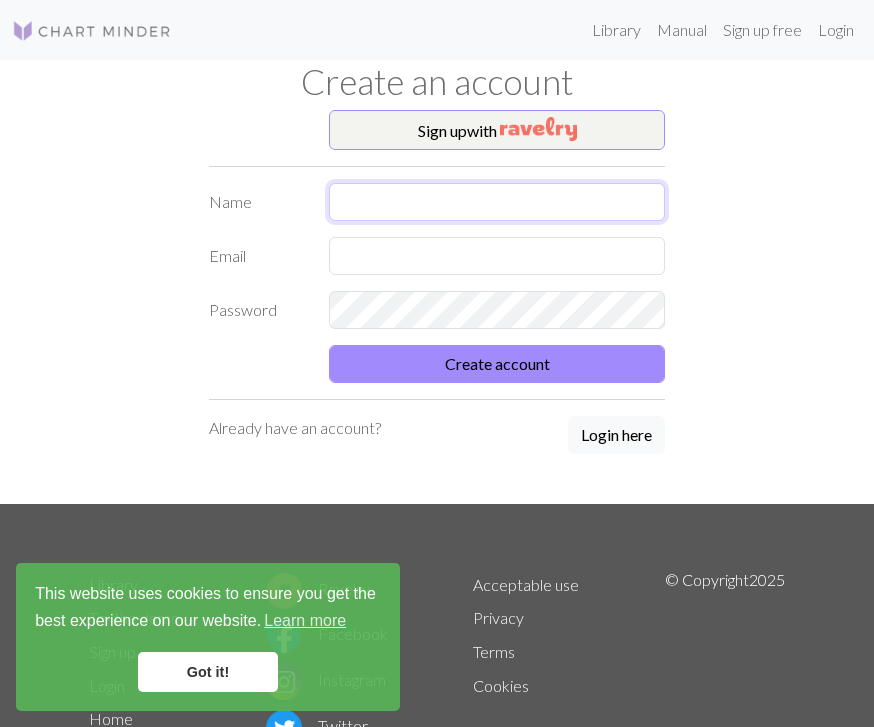 click at bounding box center [497, 202] 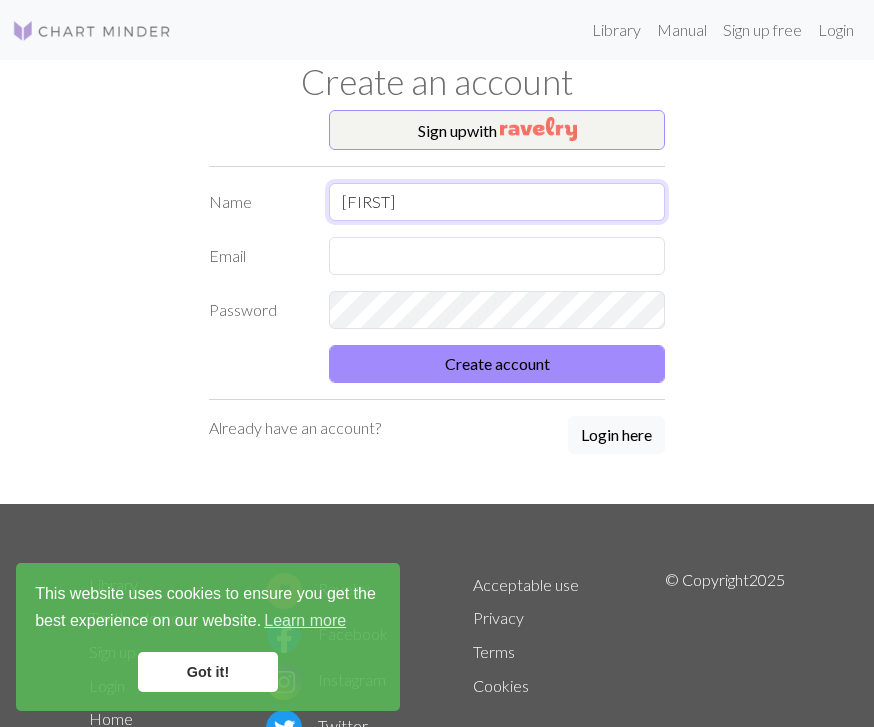 type on "[FIRST]" 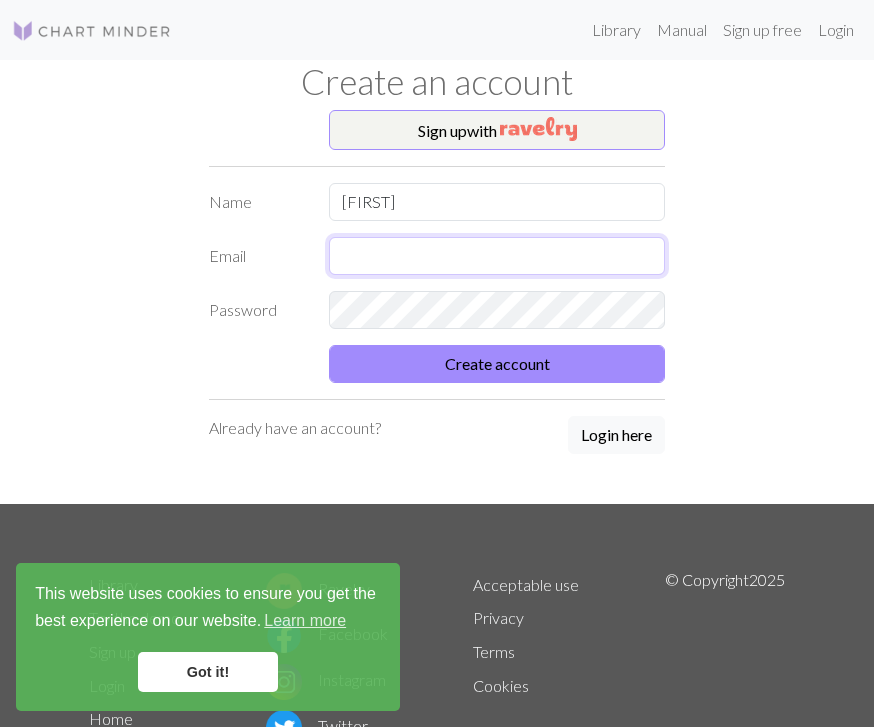 click at bounding box center [497, 256] 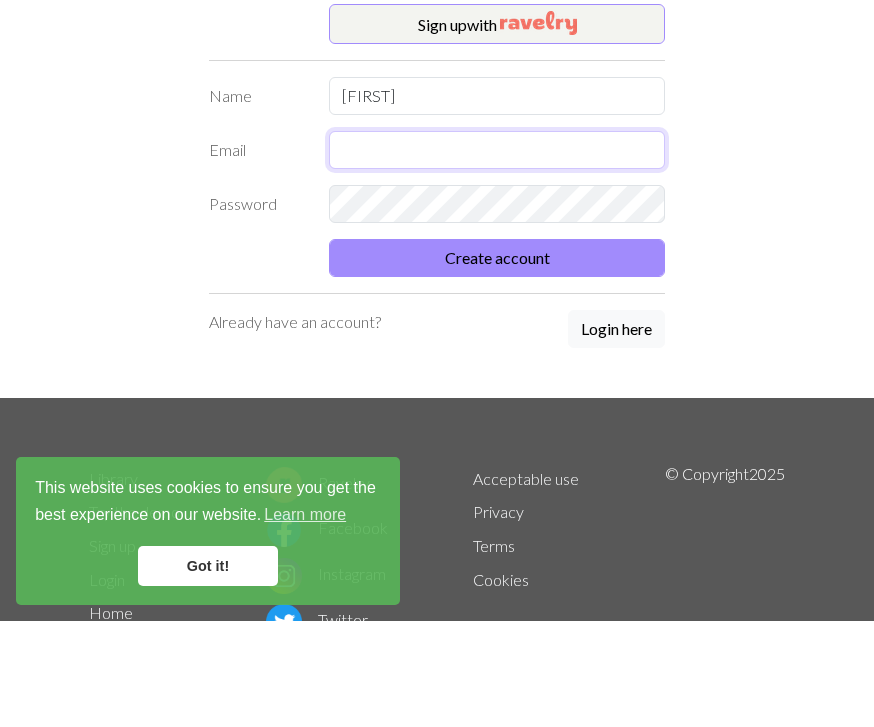 type on "[EMAIL]" 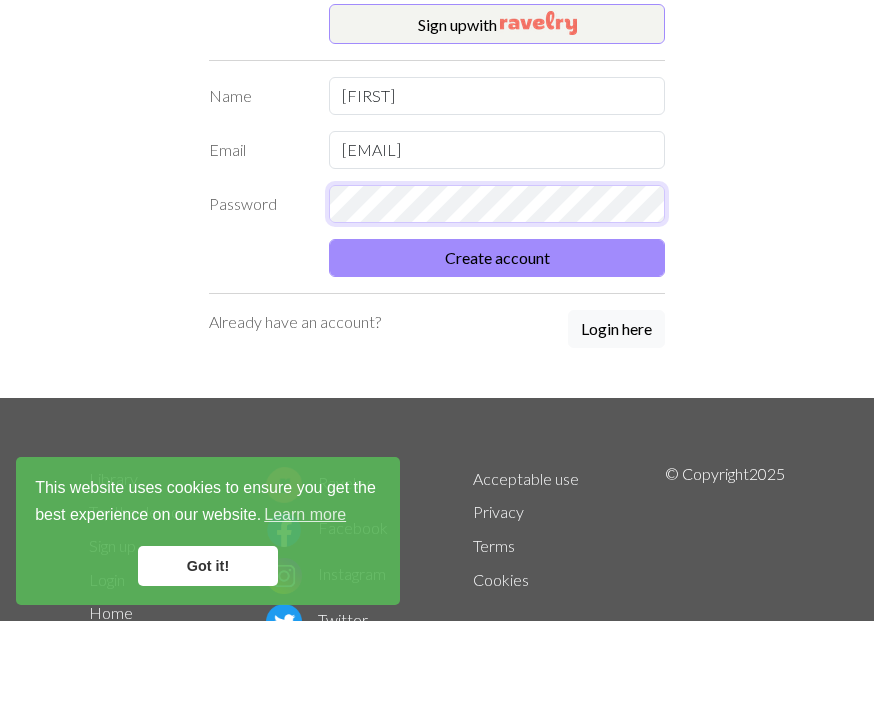 scroll, scrollTop: 106, scrollLeft: 0, axis: vertical 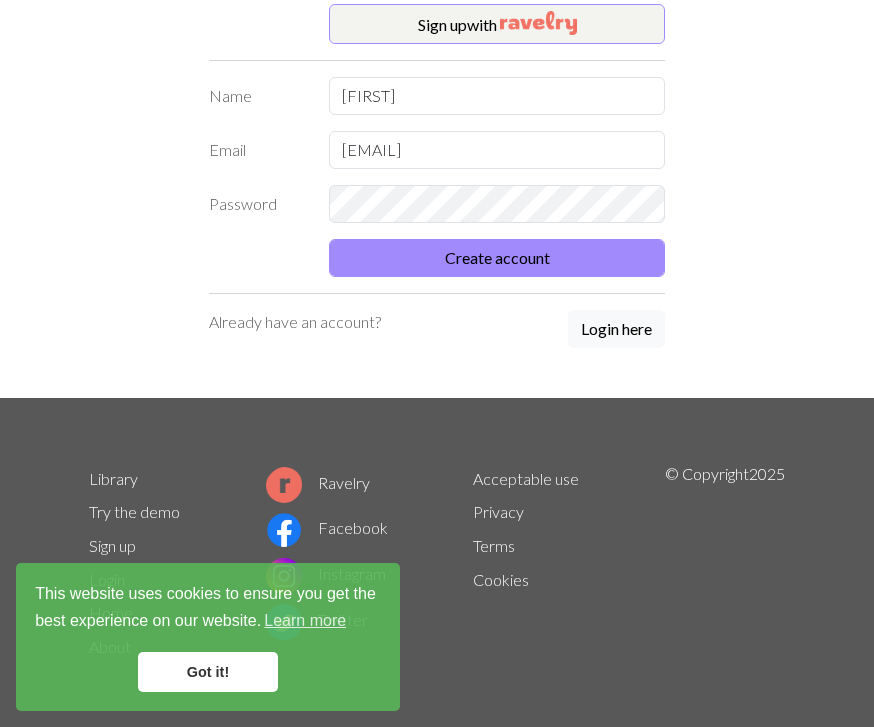 click on "Create account" at bounding box center (497, 258) 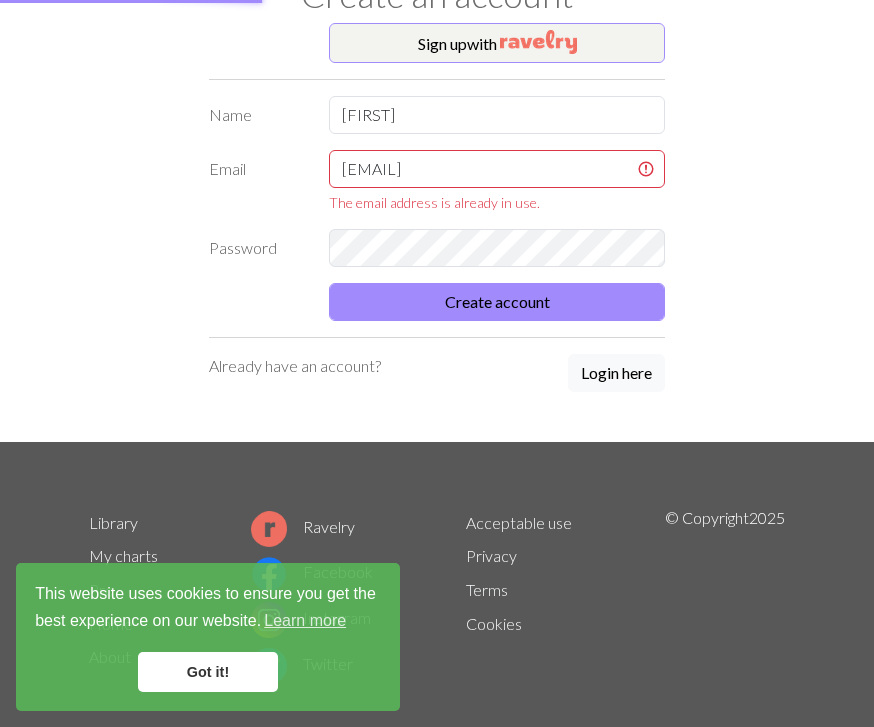 scroll, scrollTop: 0, scrollLeft: 0, axis: both 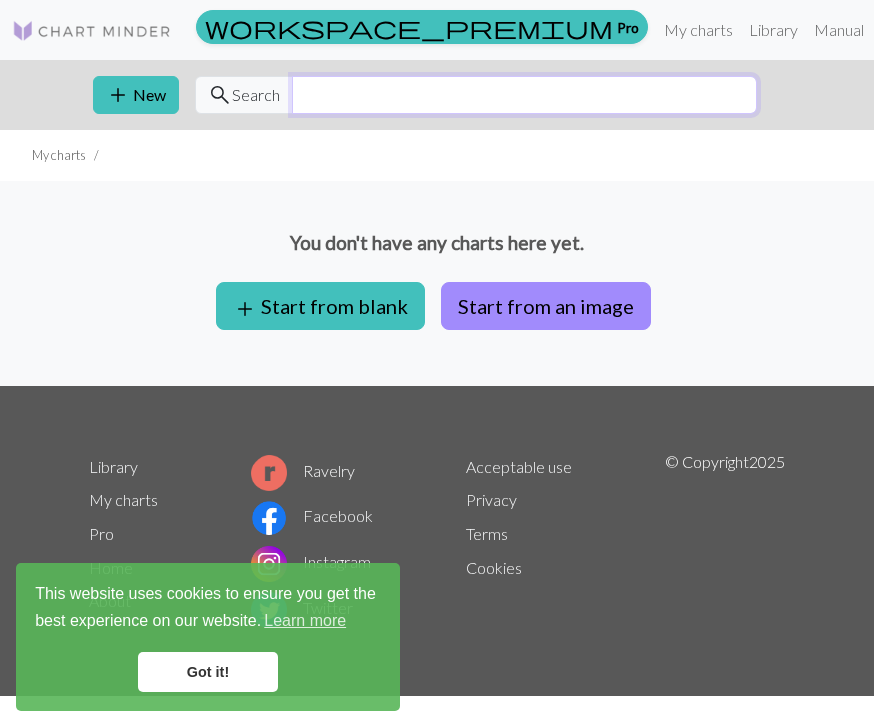 click at bounding box center [524, 95] 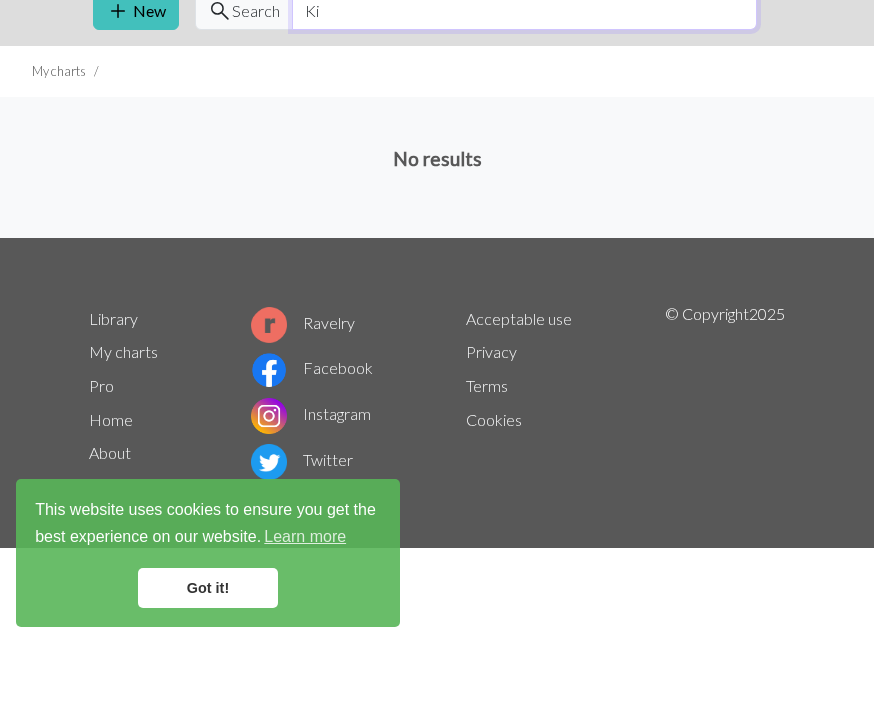 type on "K" 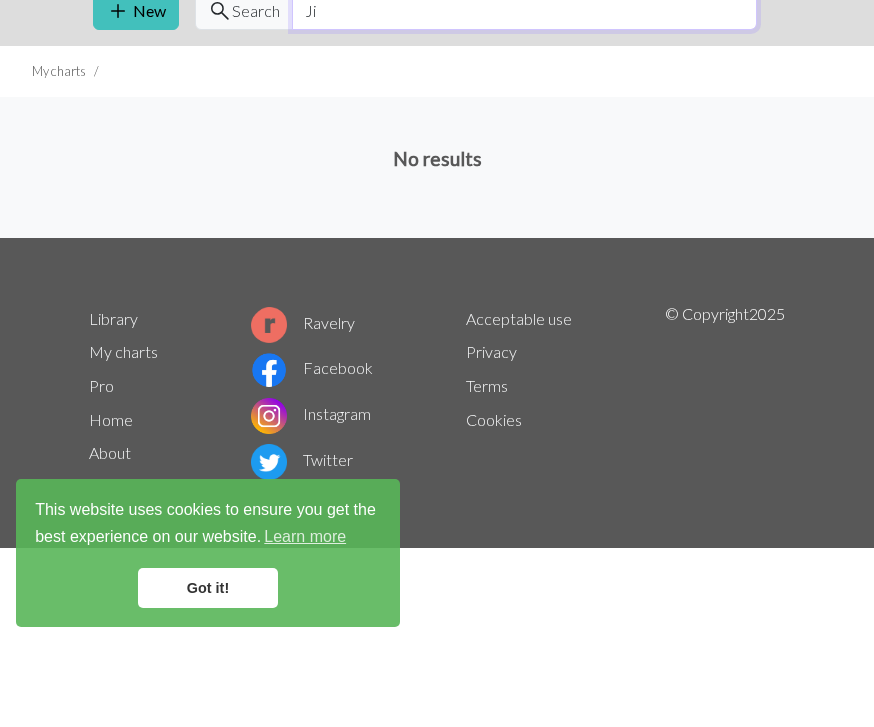 type on "J" 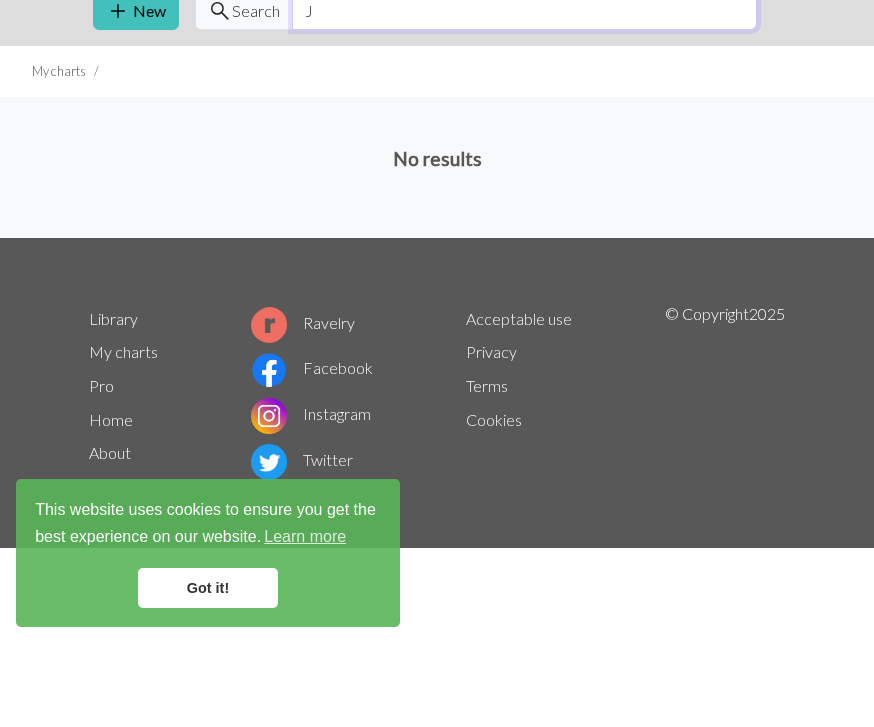 type 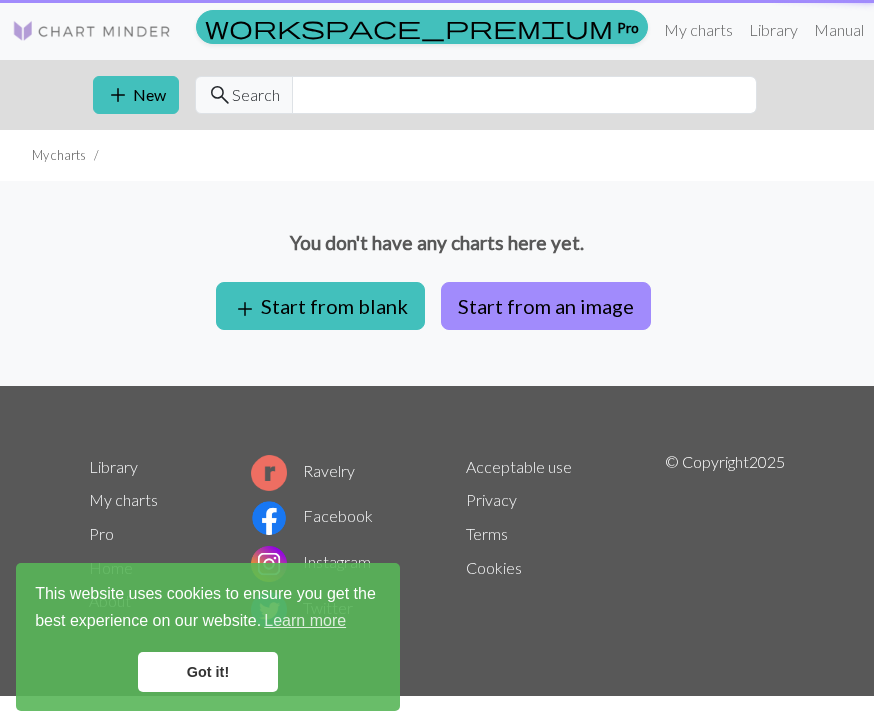 click on "Library" at bounding box center (773, 30) 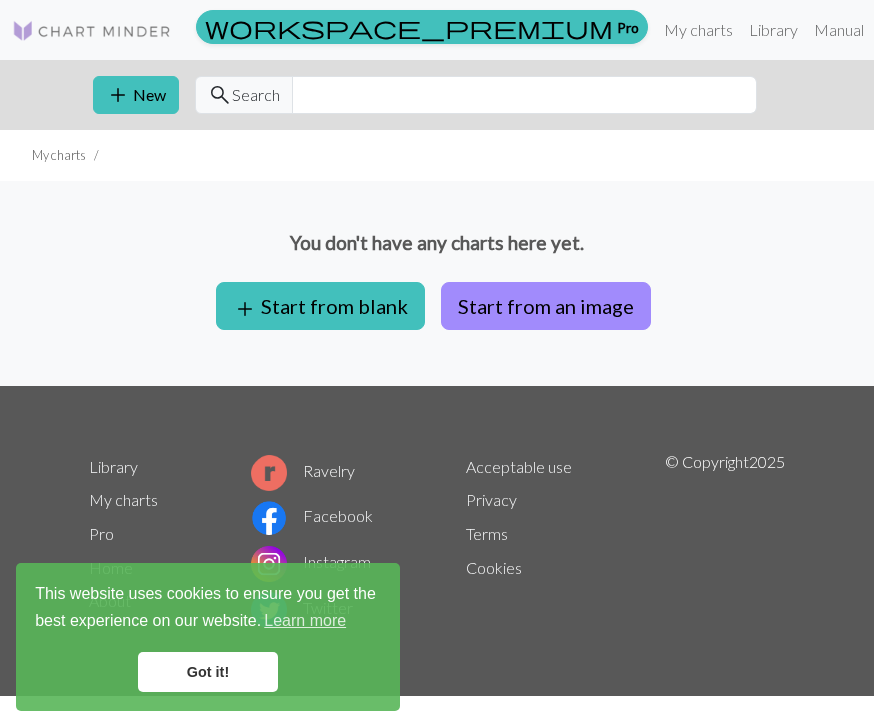 click on "Library" at bounding box center [773, 30] 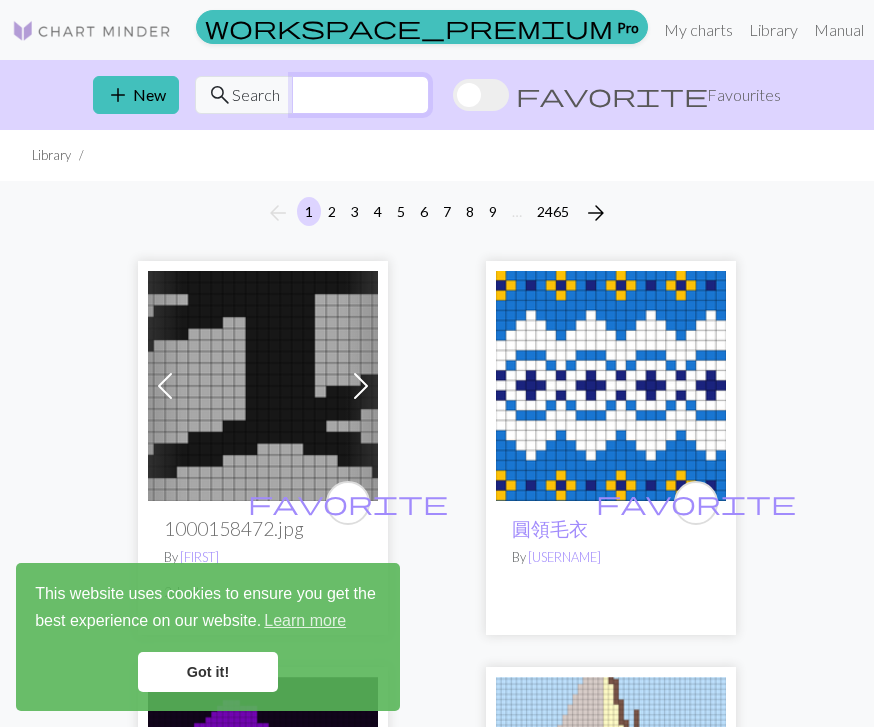 click at bounding box center [360, 95] 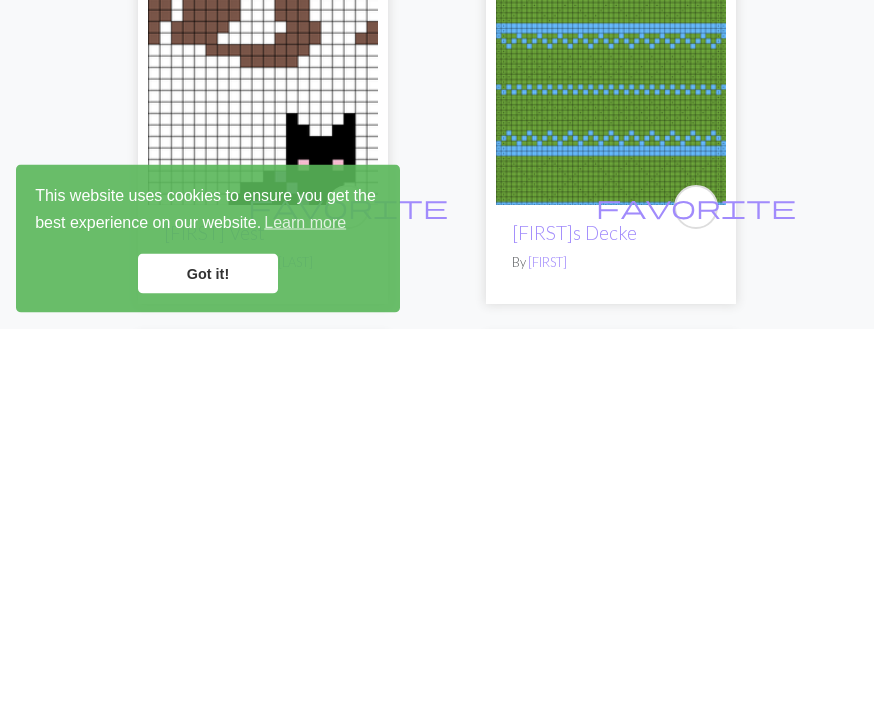 scroll, scrollTop: 648, scrollLeft: 0, axis: vertical 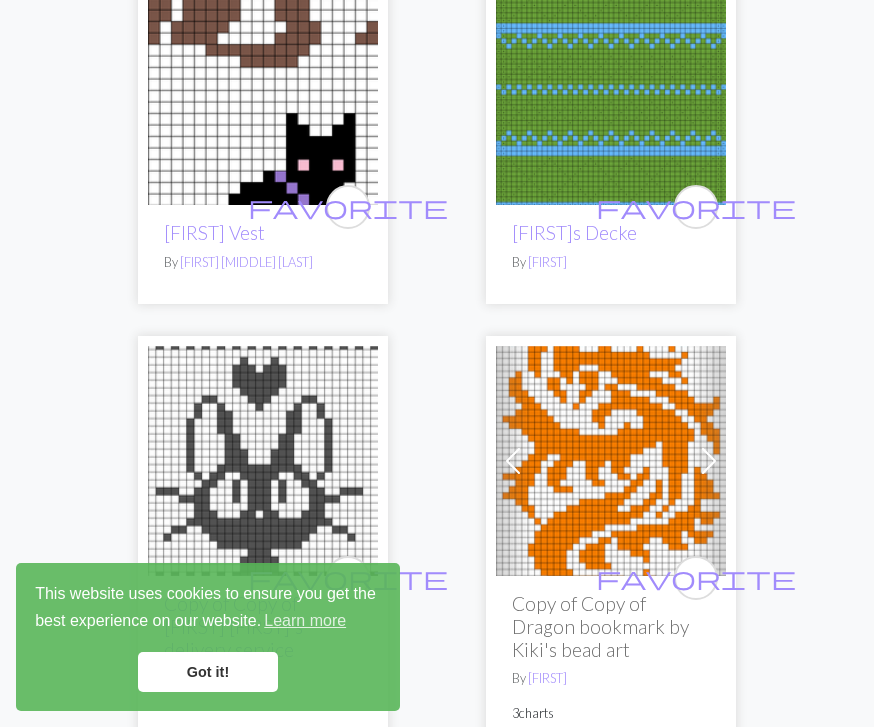 click on "Learn more" at bounding box center (305, 621) 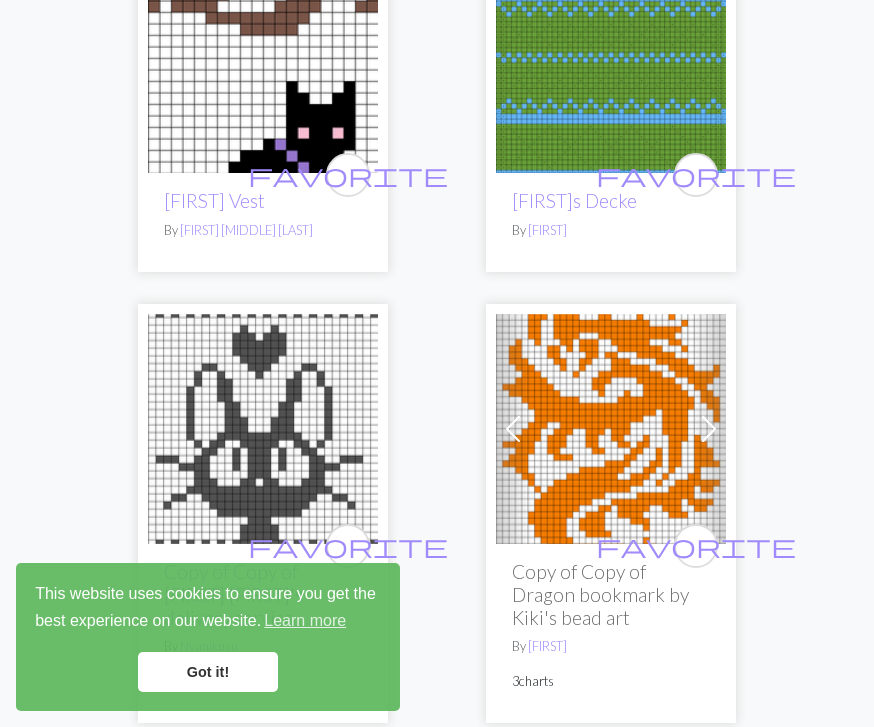 click on "Got it!" at bounding box center (208, 672) 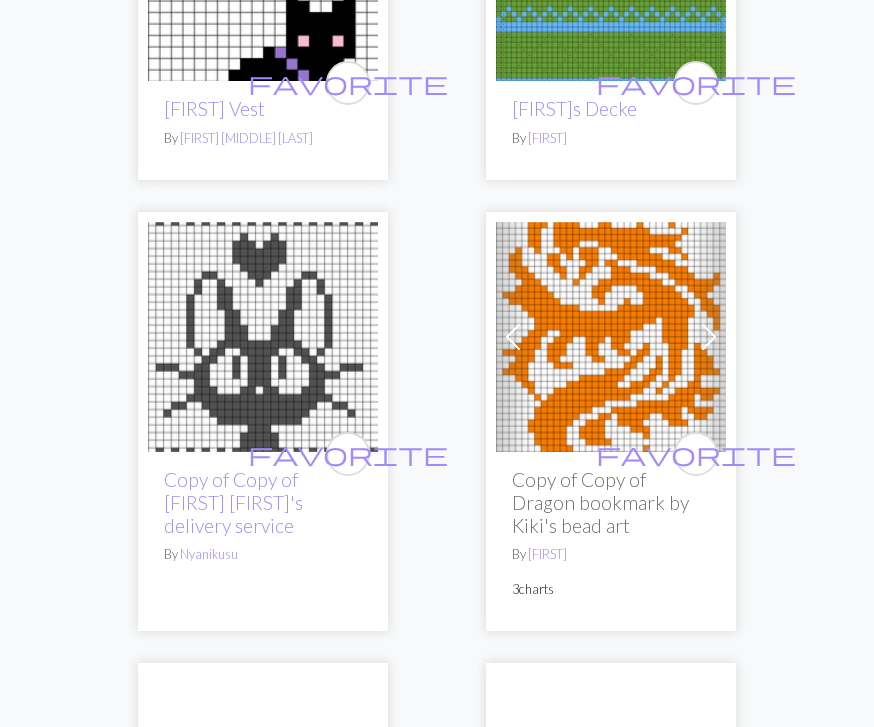 scroll, scrollTop: 0, scrollLeft: 0, axis: both 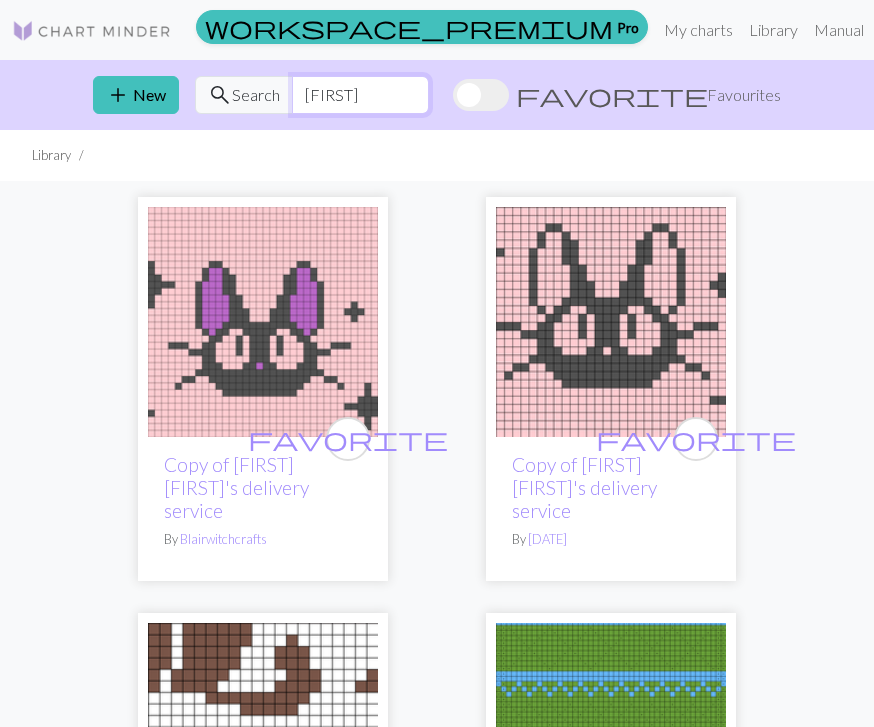 click on "[FIRST]" at bounding box center (360, 95) 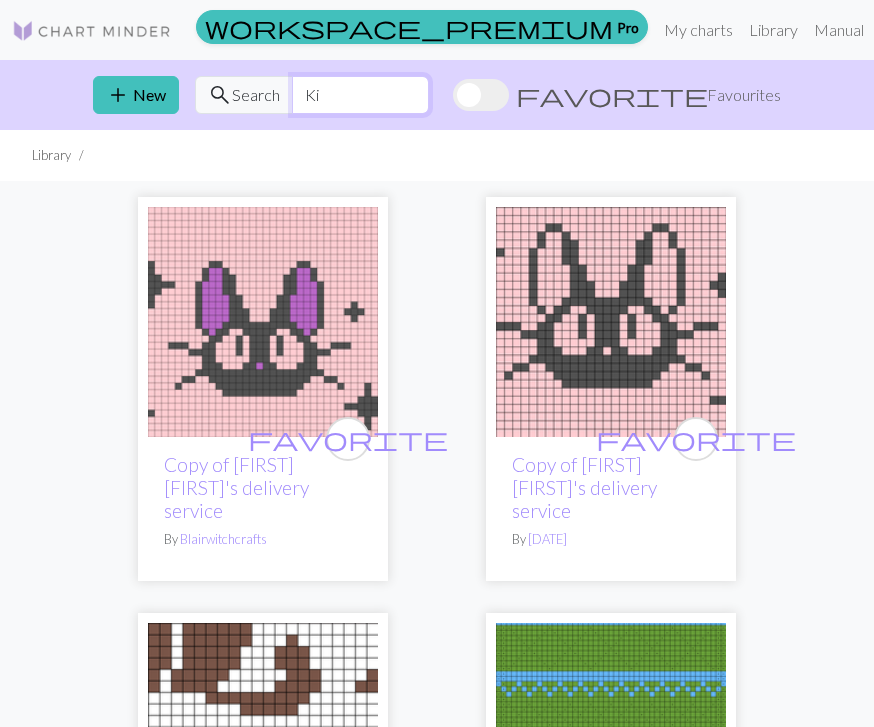 type on "K" 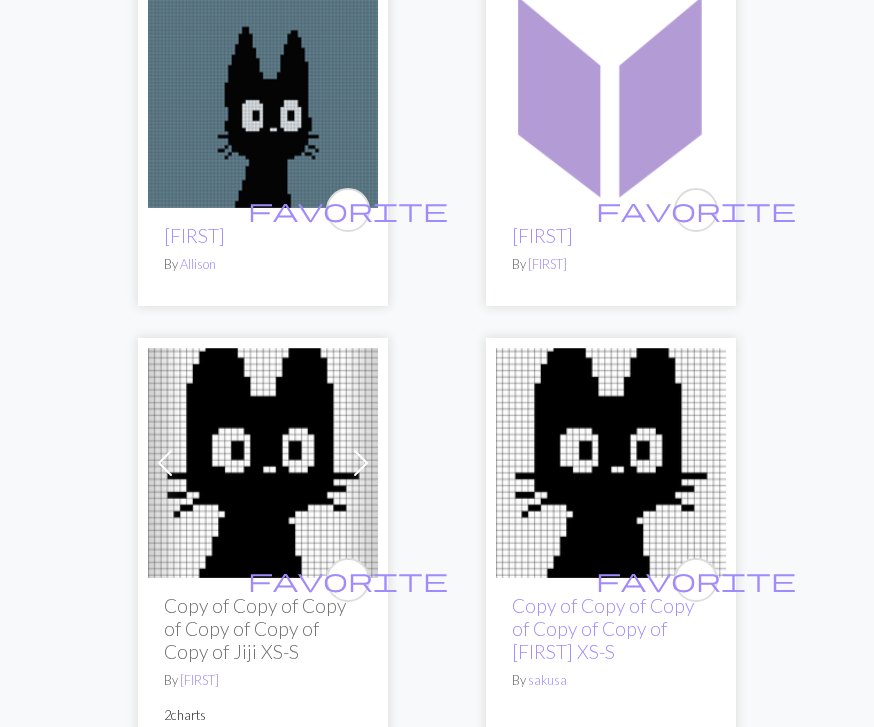 scroll, scrollTop: 2543, scrollLeft: 0, axis: vertical 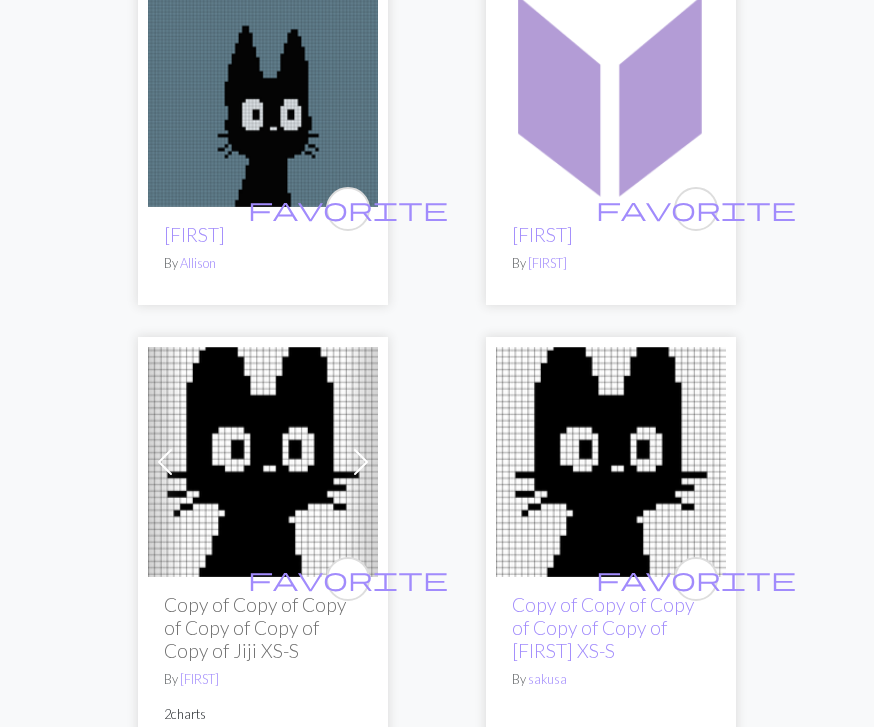 type on "[FIRST]" 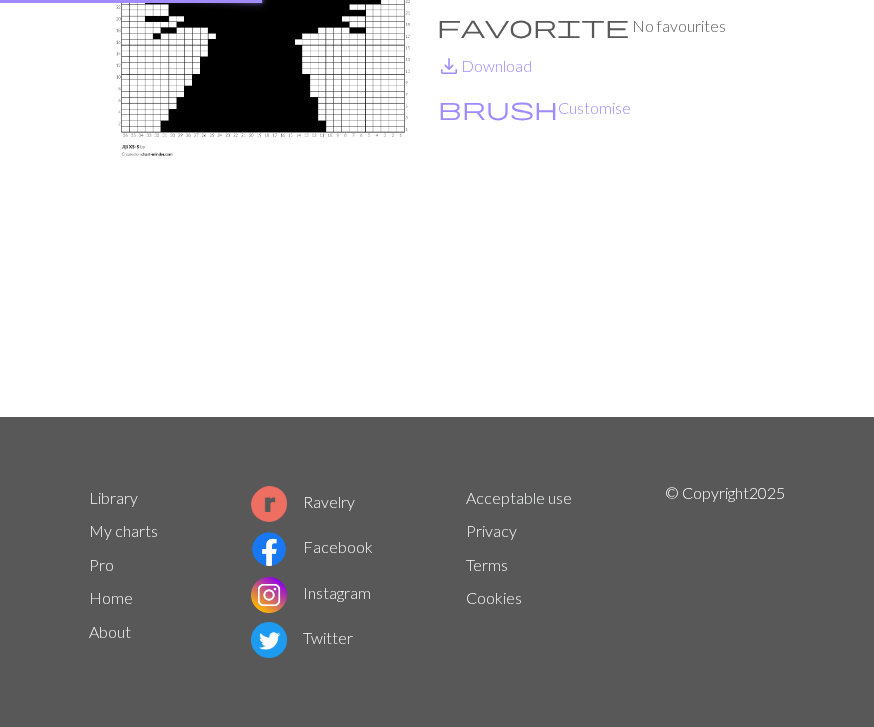 scroll, scrollTop: 0, scrollLeft: 0, axis: both 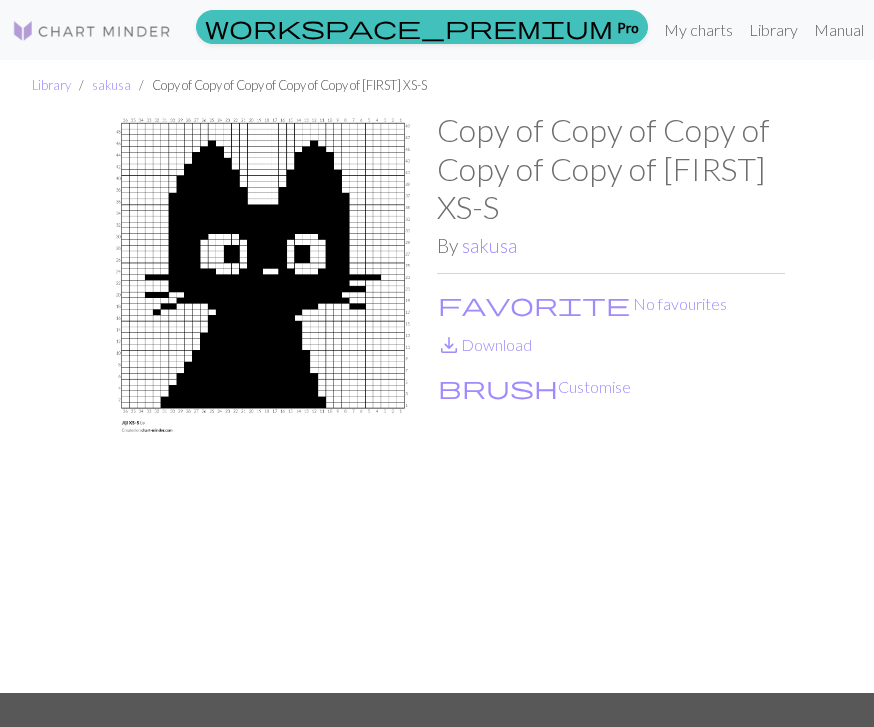 click on "save_alt  Download" at bounding box center (484, 344) 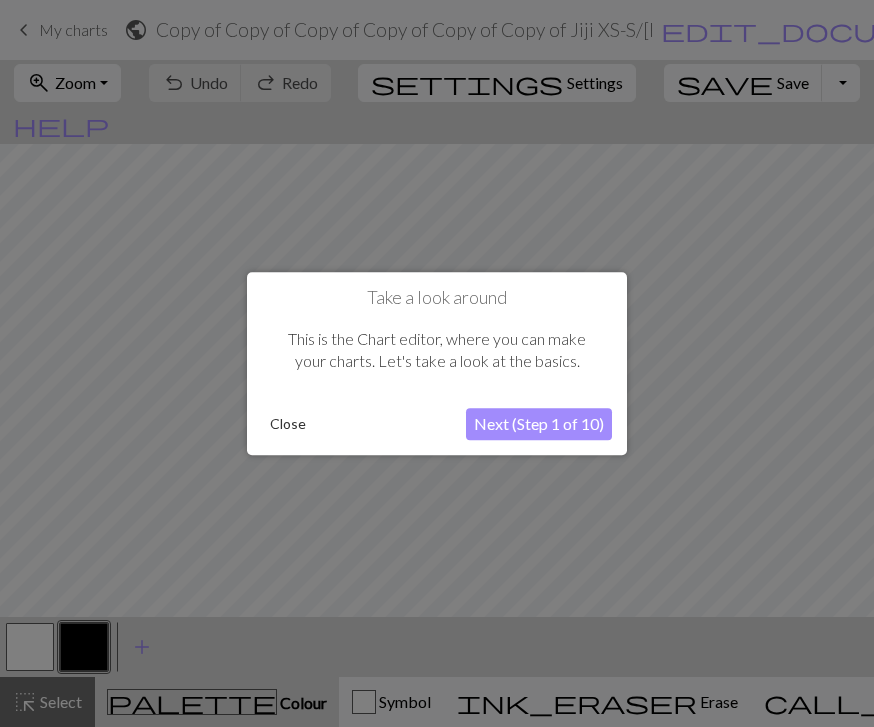 click on "Close" at bounding box center (288, 424) 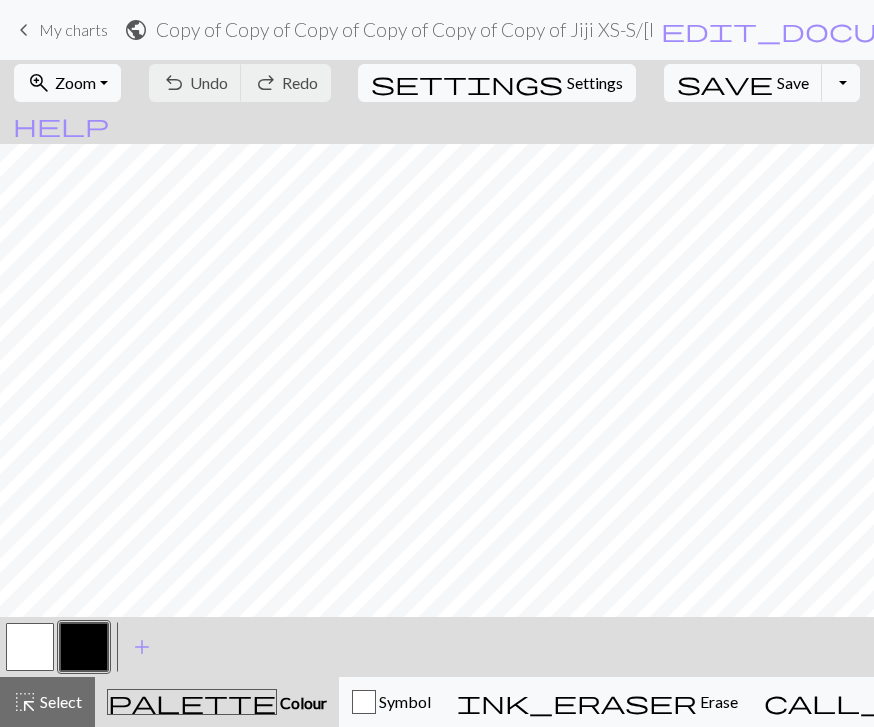 click on "Zoom" at bounding box center [75, 82] 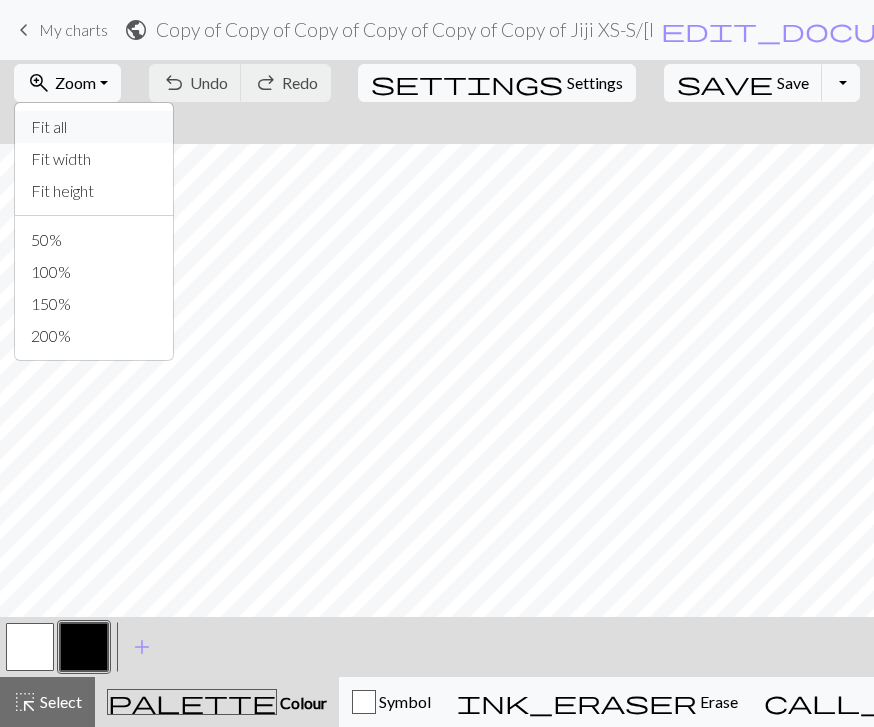 click on "Fit all" at bounding box center [94, 127] 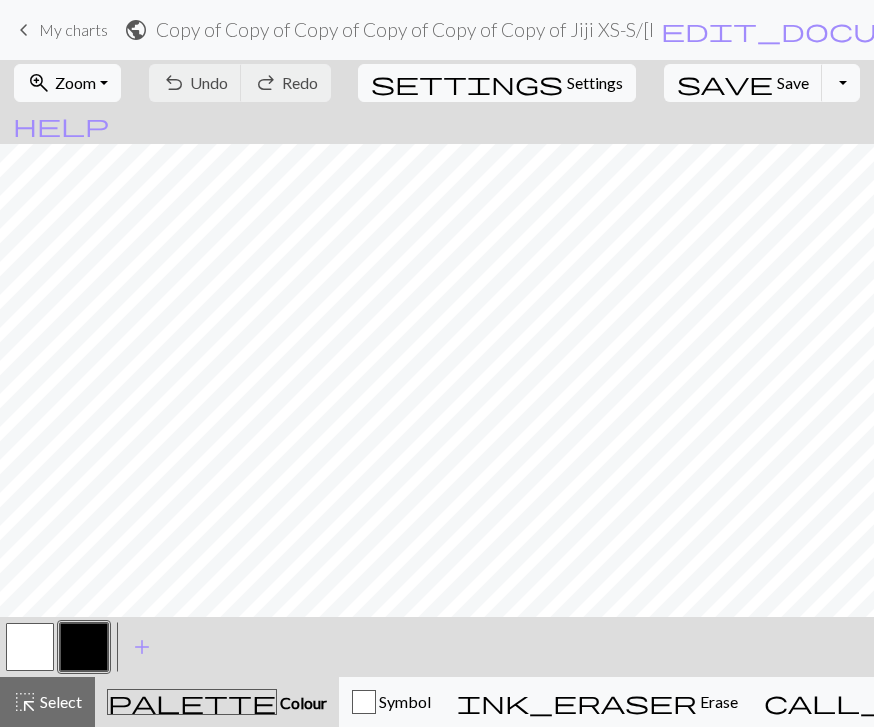 click on "Knitting mode" at bounding box center [1150, 701] 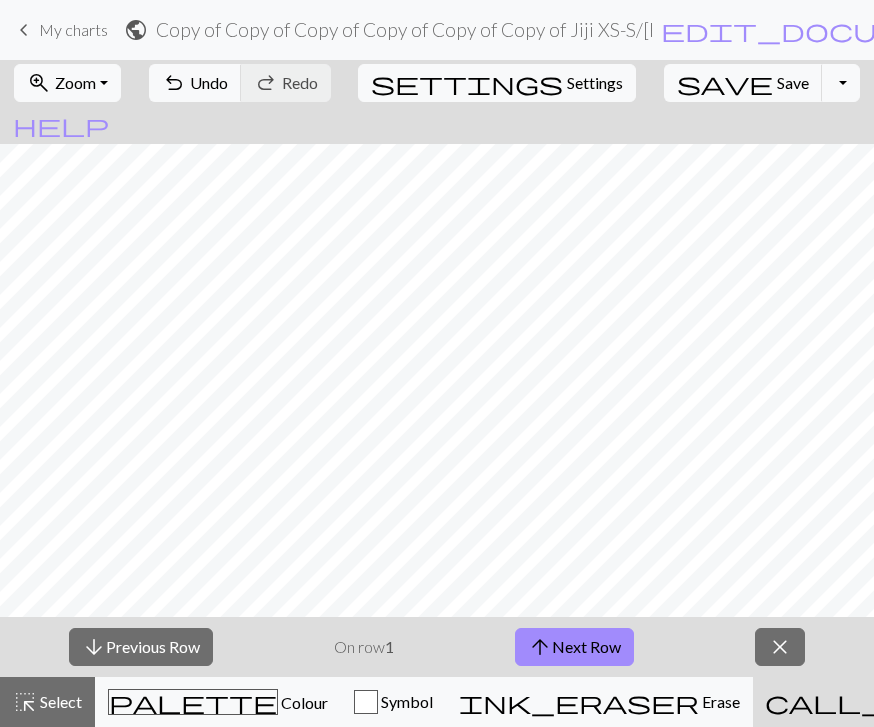 click on "arrow_upward  Next Row" at bounding box center [574, 647] 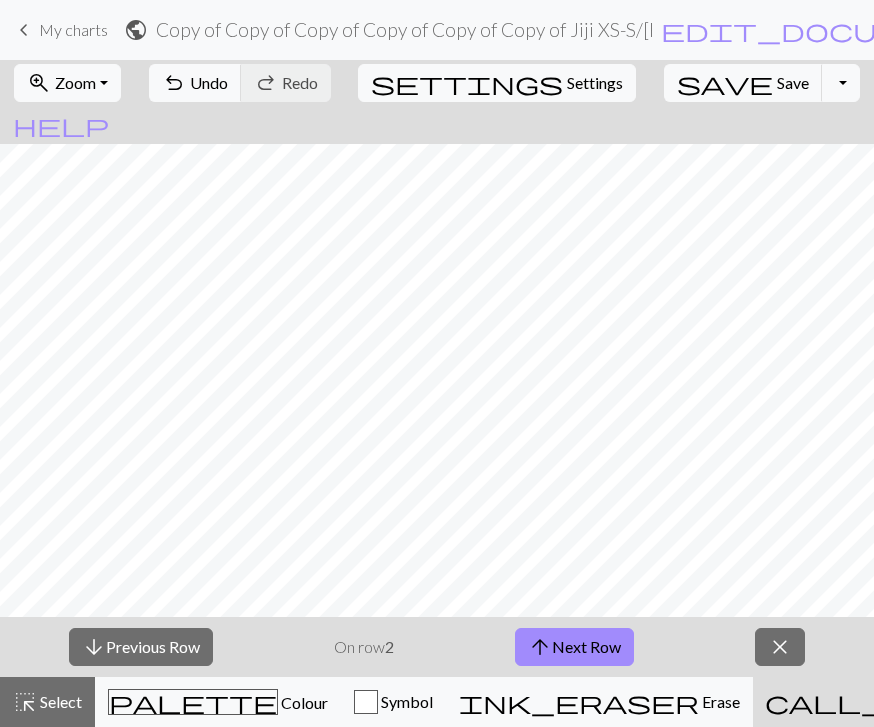 click on "arrow_upward  Next Row" at bounding box center [574, 647] 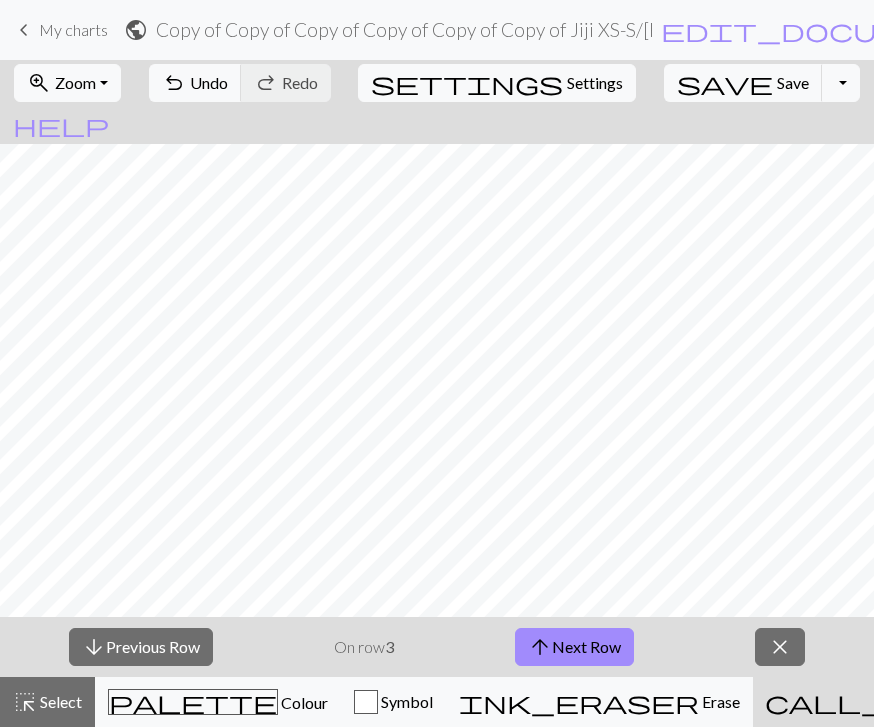 click on "arrow_upward  Next Row" at bounding box center [574, 647] 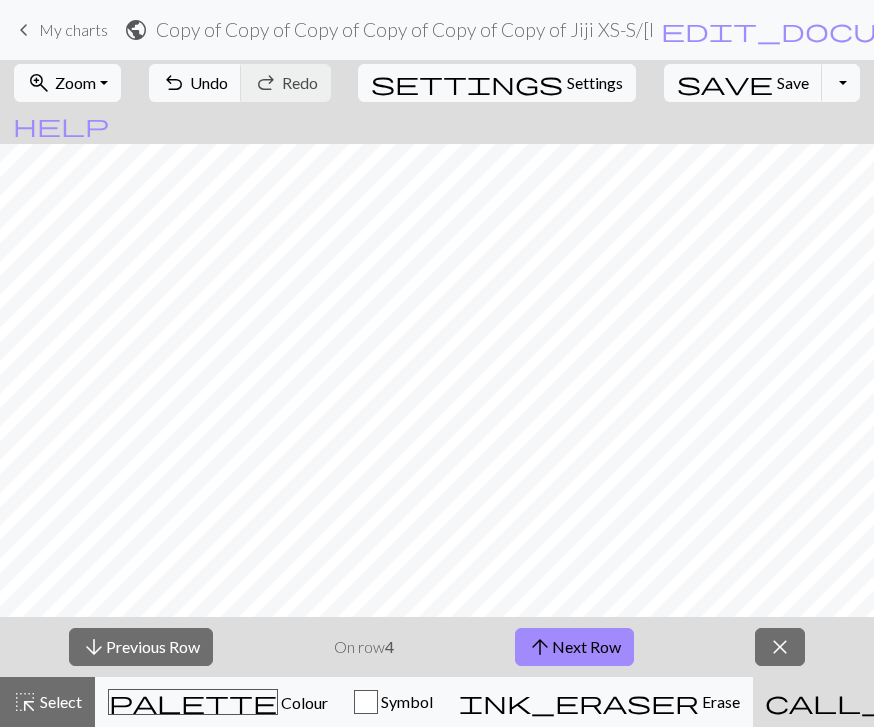 click on "arrow_upward  Next Row" at bounding box center (574, 647) 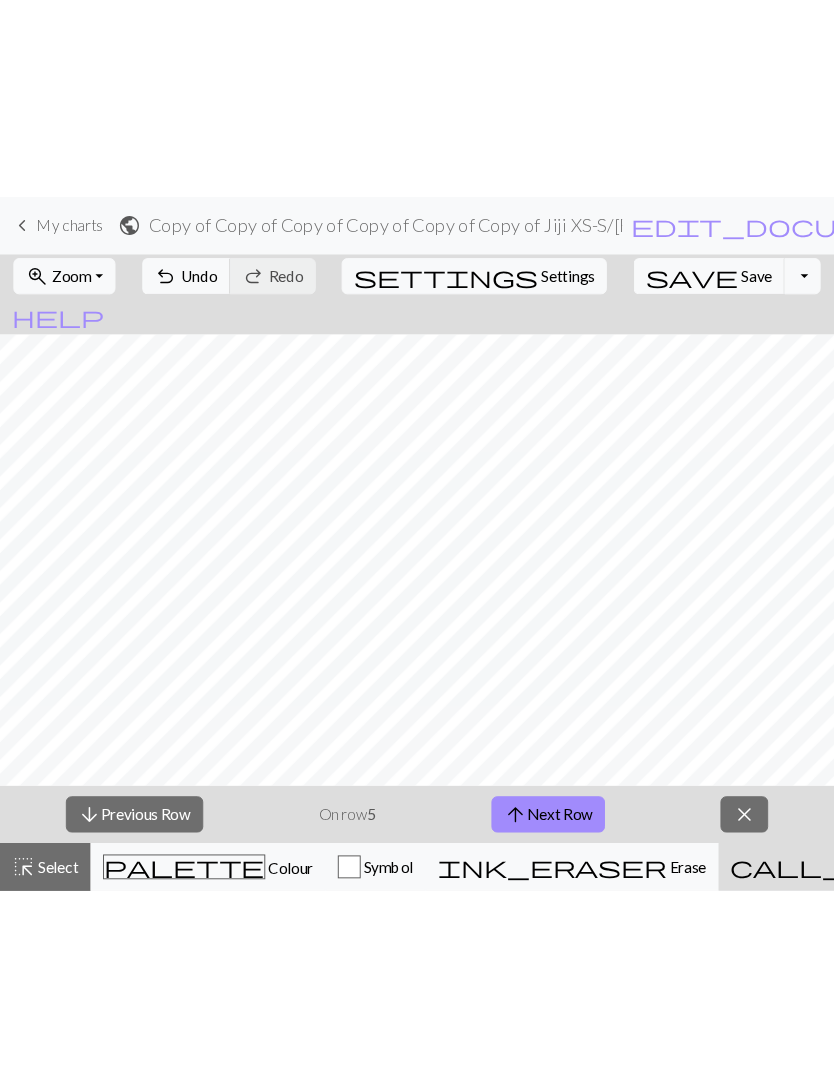scroll, scrollTop: 18, scrollLeft: 0, axis: vertical 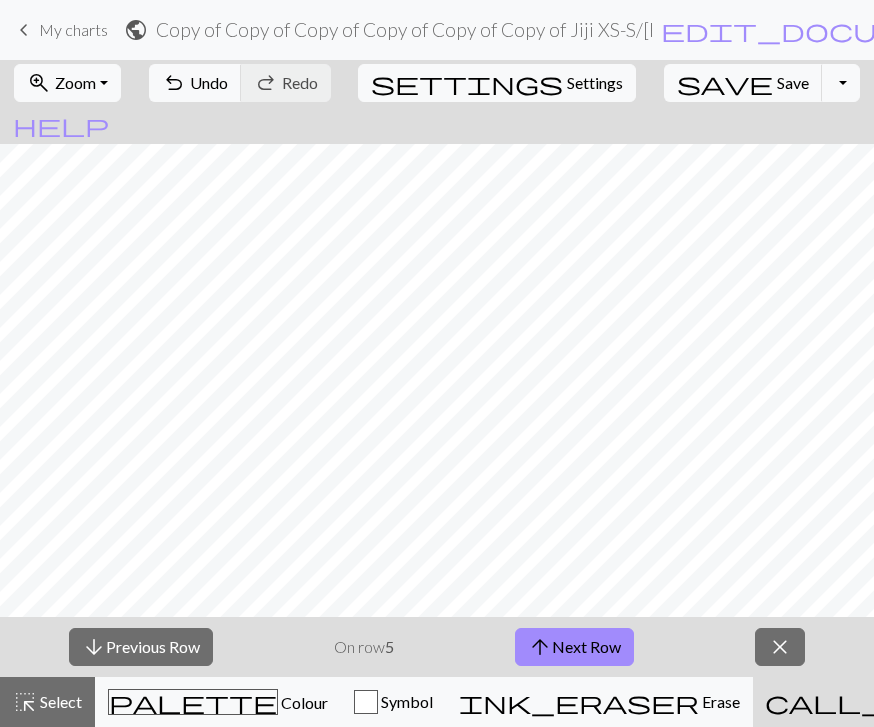 click on "zoom_in" at bounding box center (39, 83) 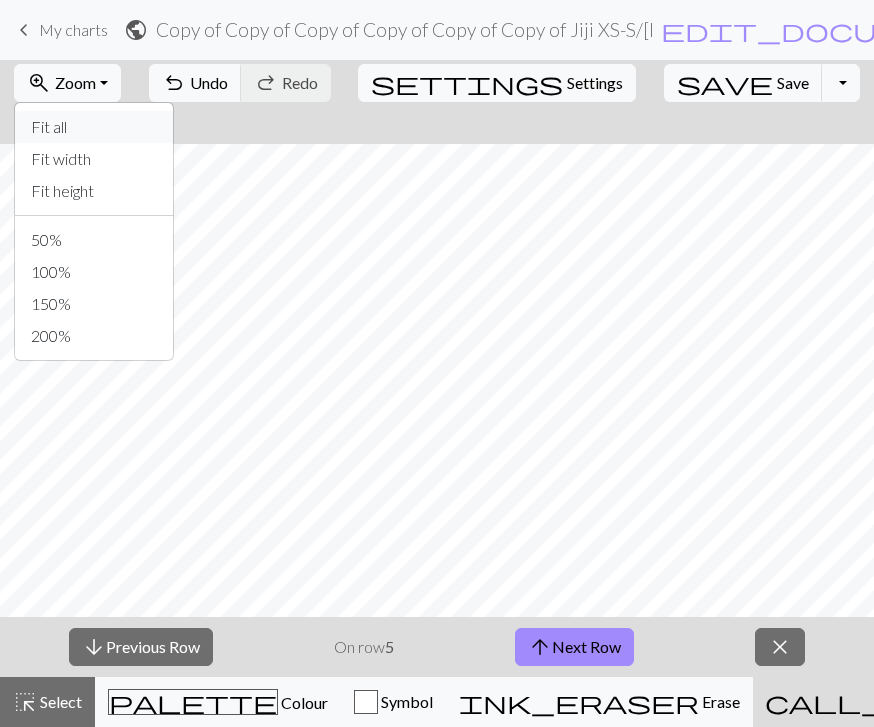 click on "Fit all" at bounding box center (94, 127) 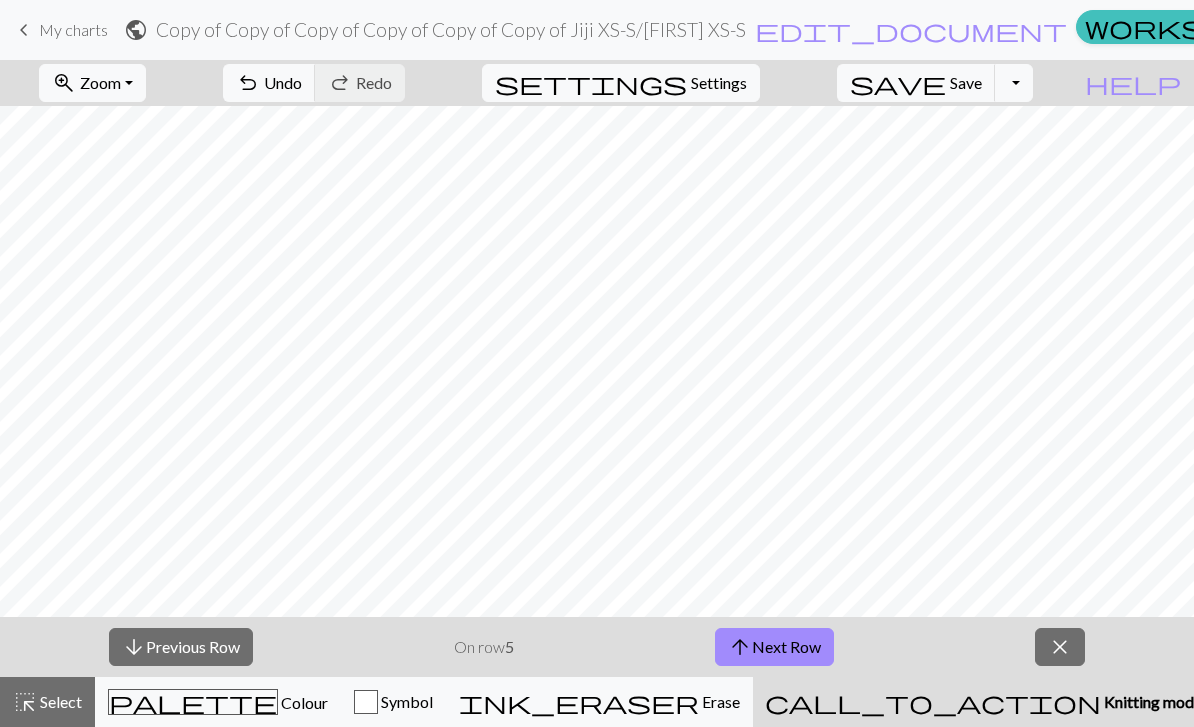 scroll, scrollTop: 0, scrollLeft: 0, axis: both 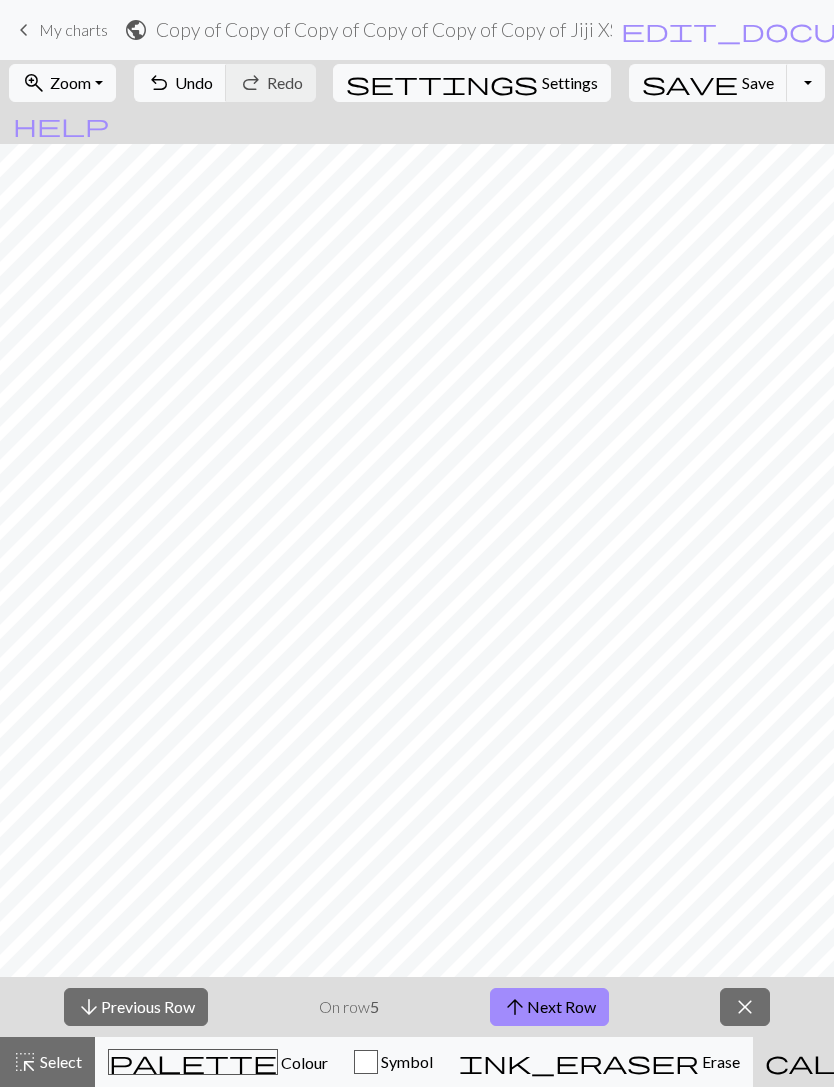 click on "arrow_downward Previous Row" at bounding box center [136, 1007] 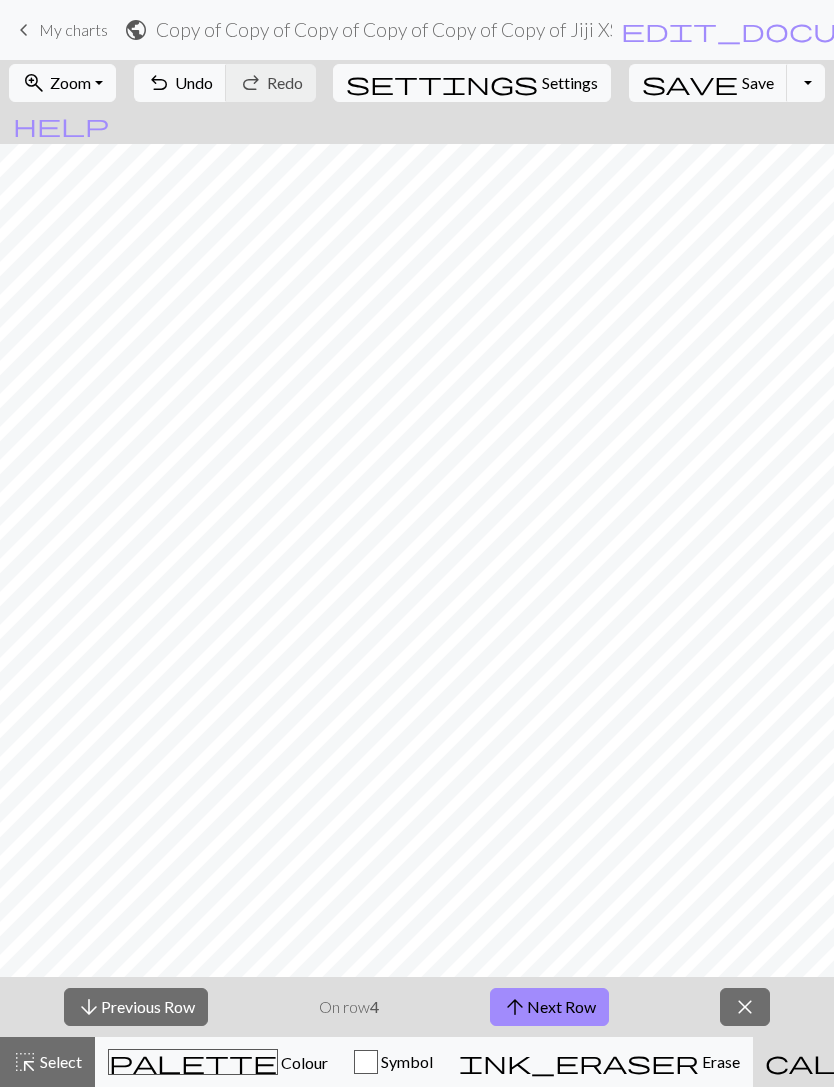 click on "arrow_downward Previous Row" at bounding box center [136, 1007] 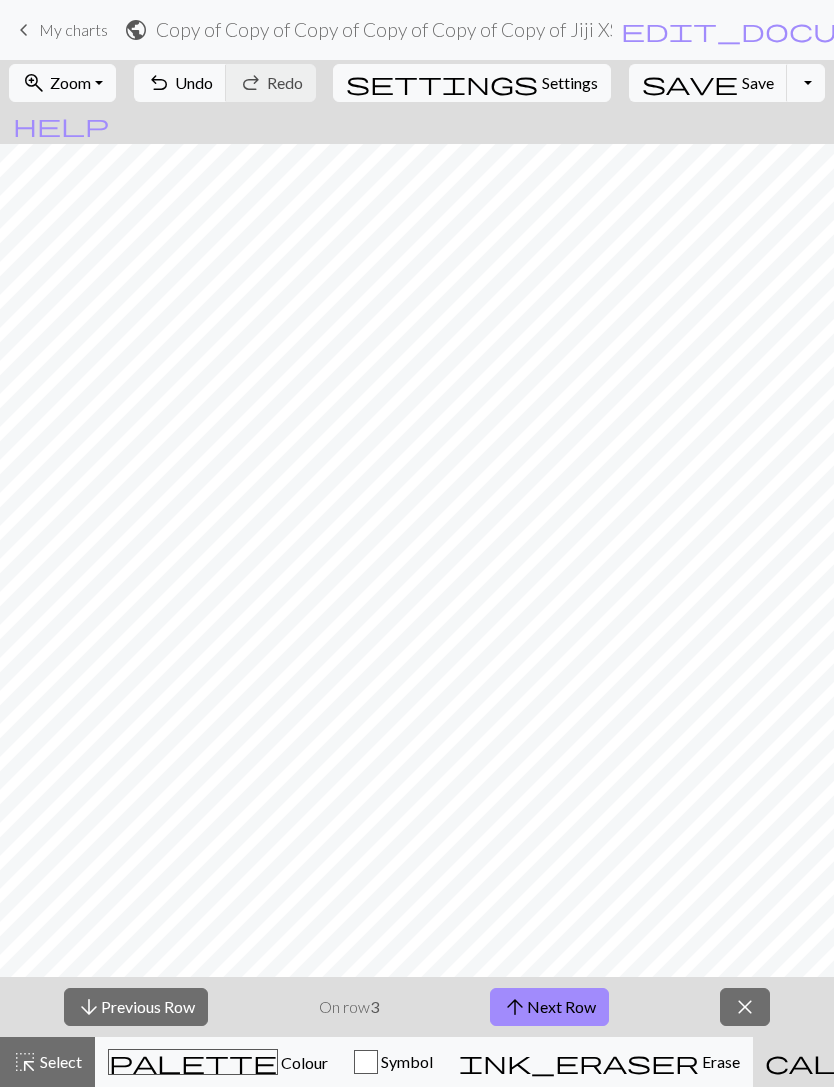 click on "arrow_downward Previous Row" at bounding box center [136, 1007] 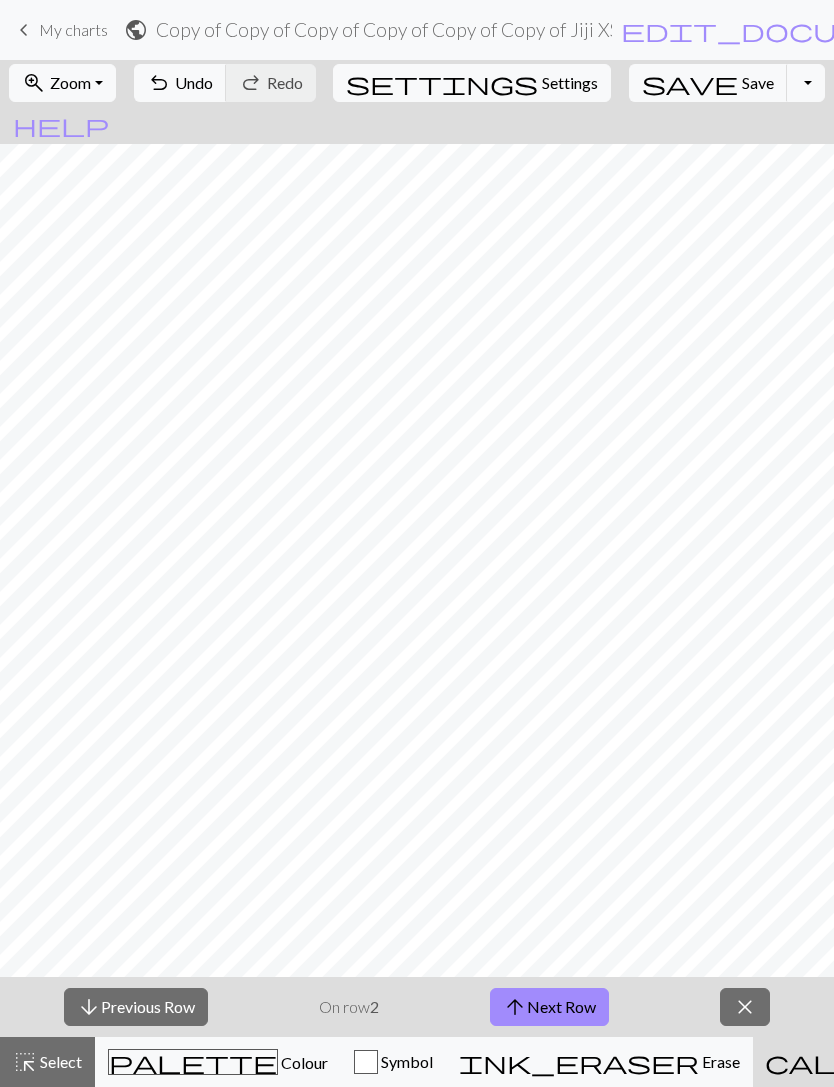 click on "arrow_downward Previous Row" at bounding box center (136, 1007) 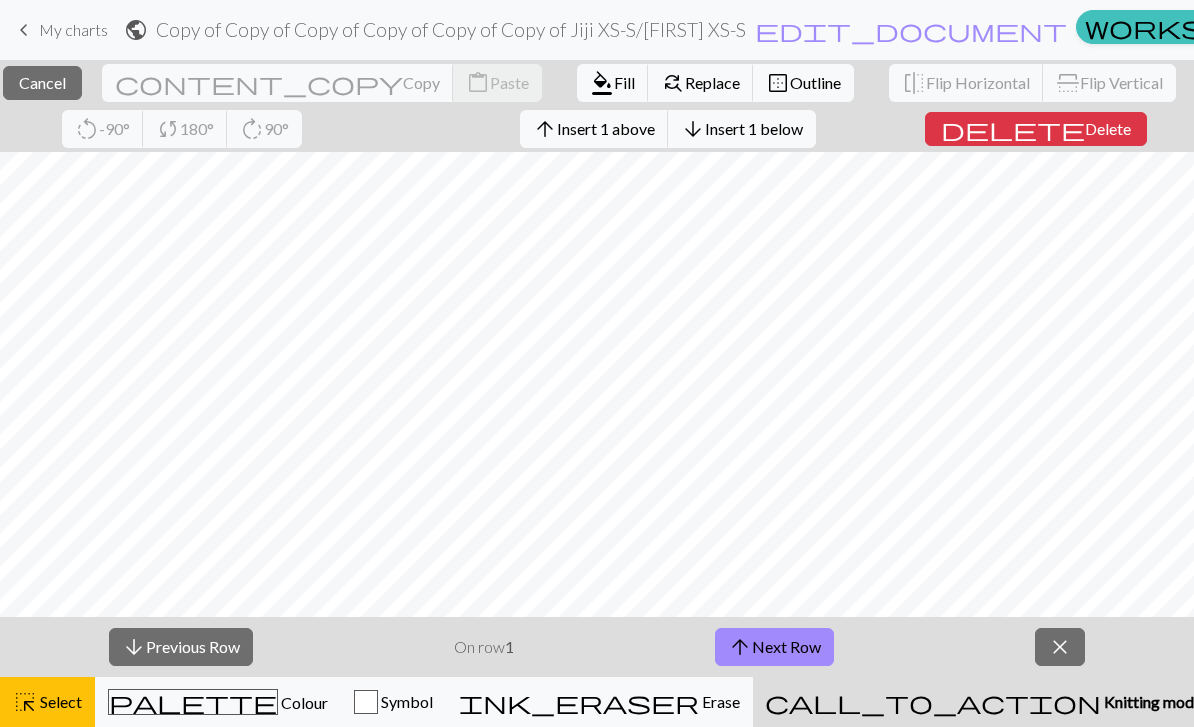 click on "Cancel" at bounding box center (42, 82) 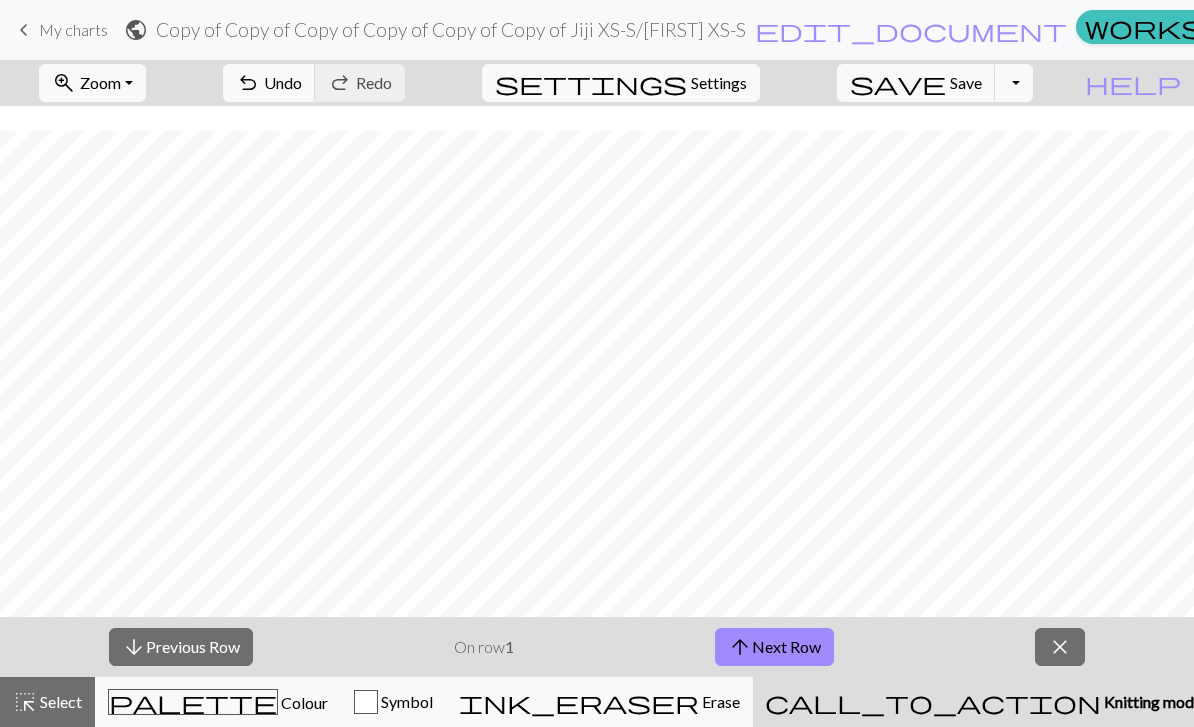 scroll, scrollTop: 49, scrollLeft: 0, axis: vertical 